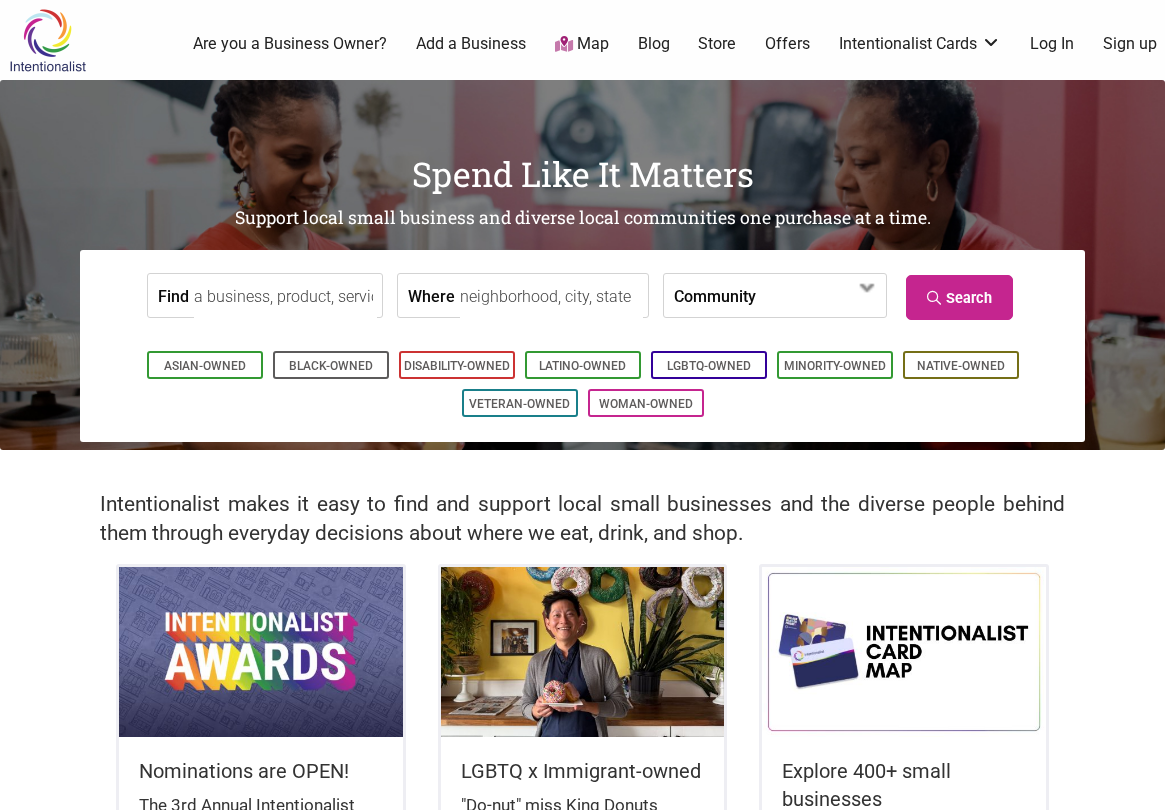 scroll, scrollTop: 0, scrollLeft: 0, axis: both 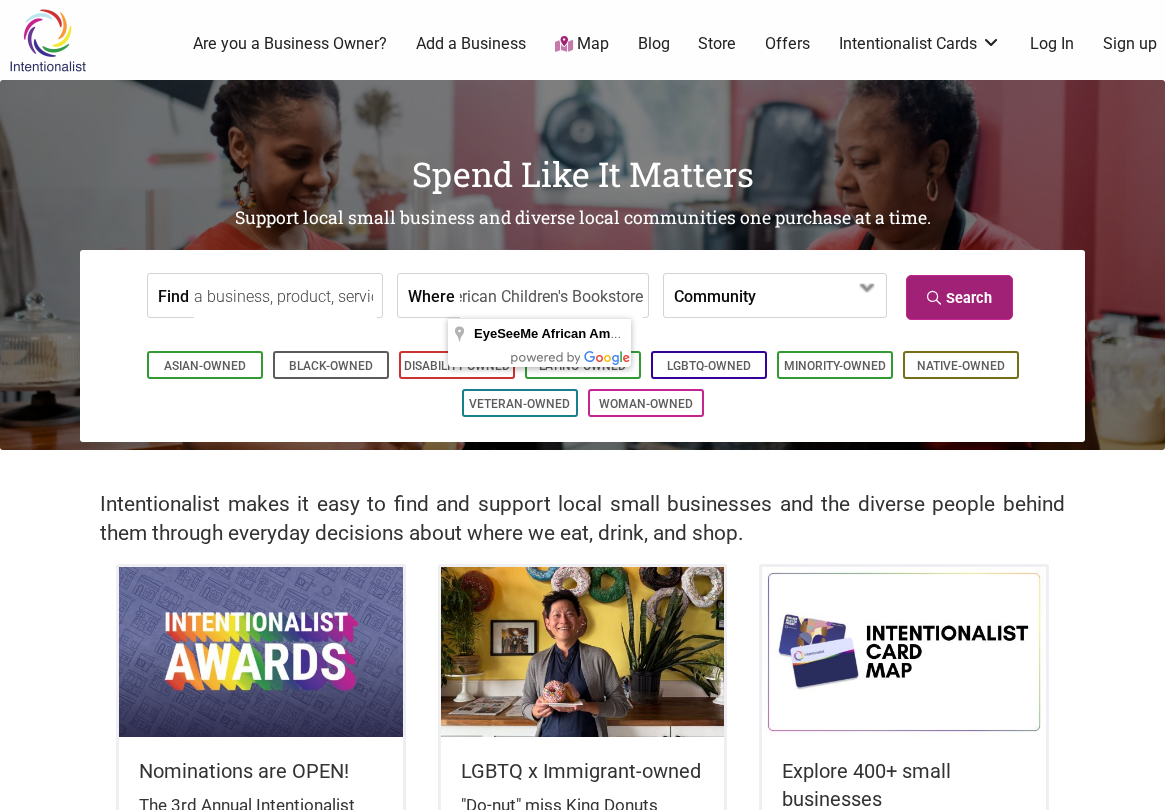 type on "EyeSeeMe African American Children's Bookstore" 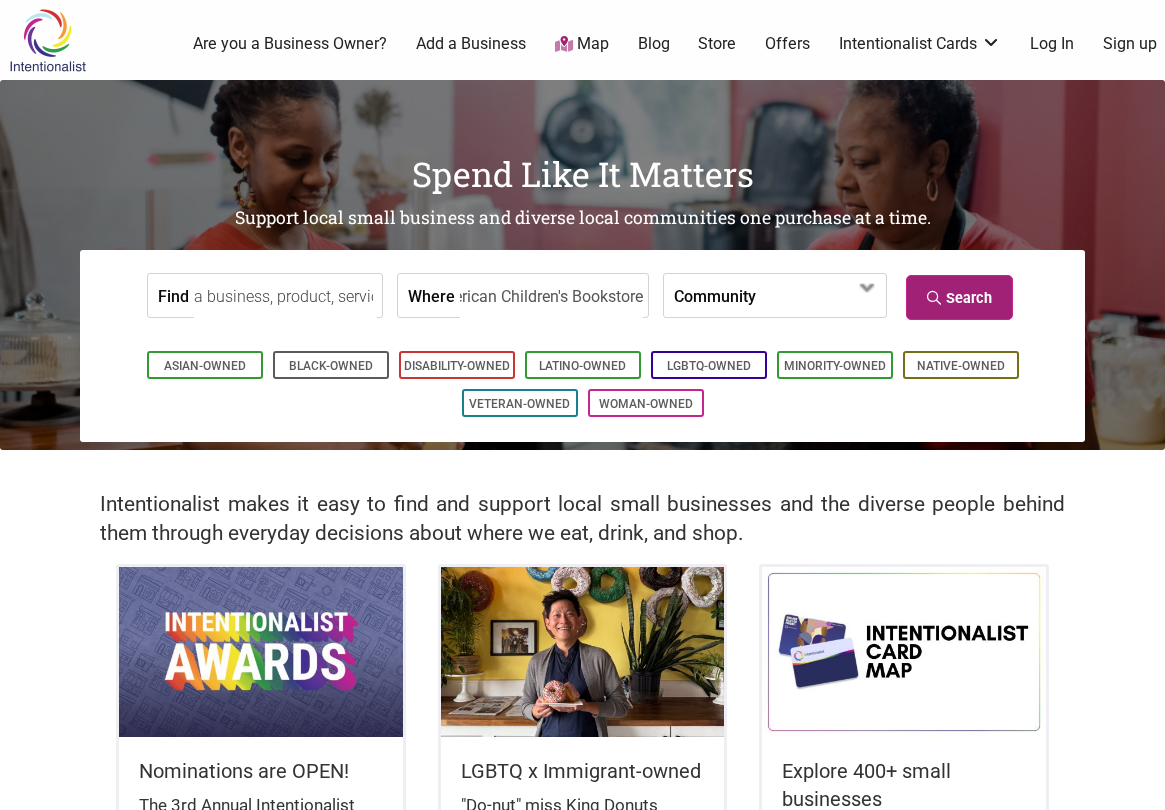 scroll, scrollTop: 0, scrollLeft: 0, axis: both 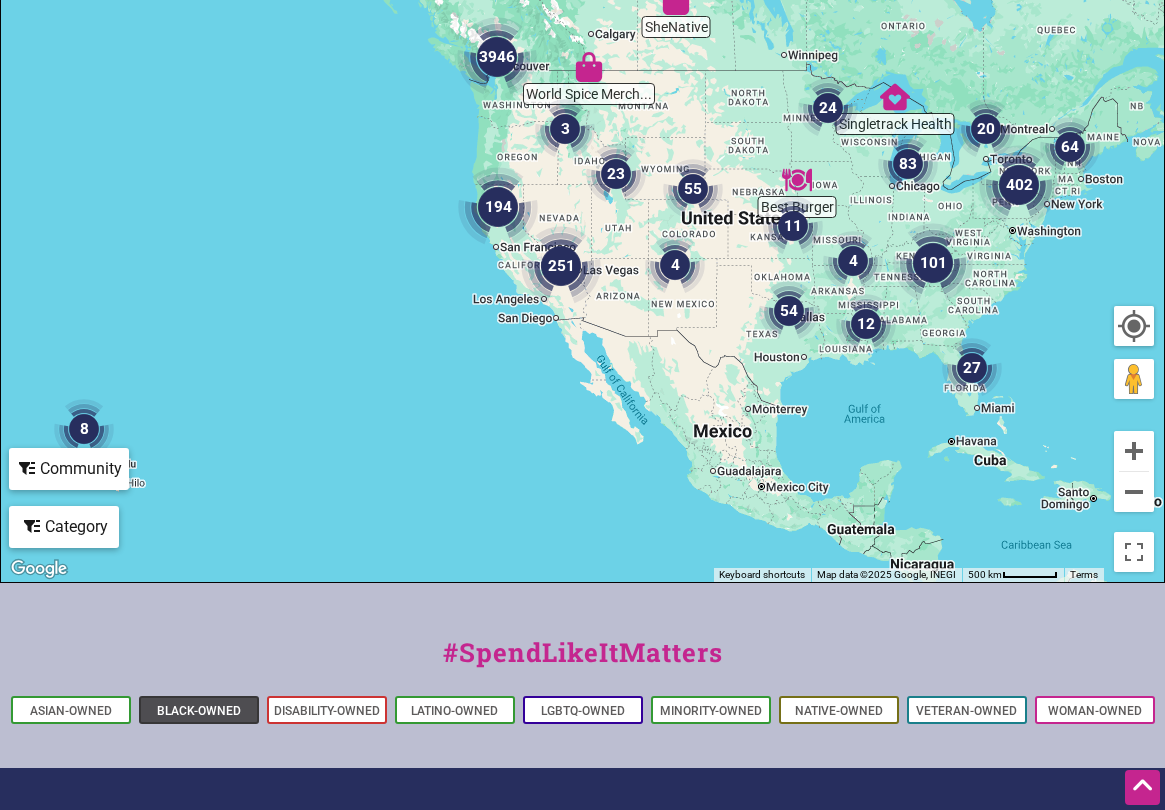 click on "Black-Owned" at bounding box center (199, 711) 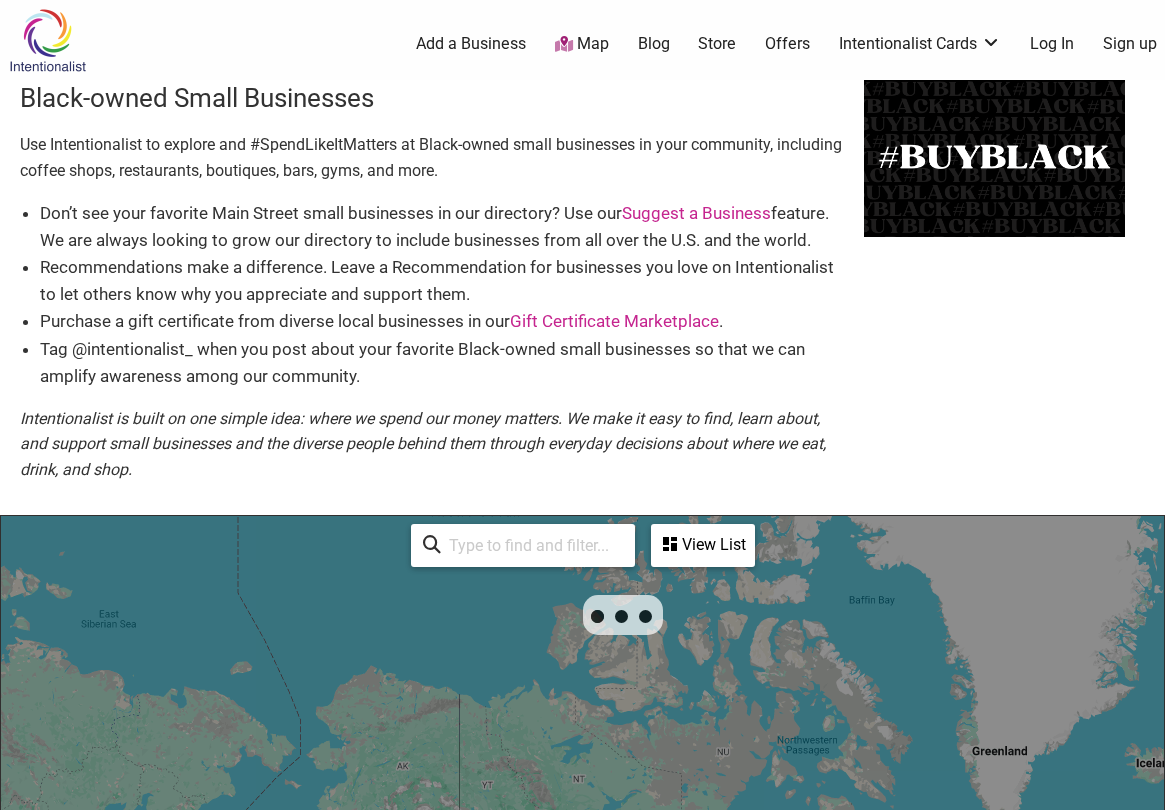 scroll, scrollTop: 500, scrollLeft: 0, axis: vertical 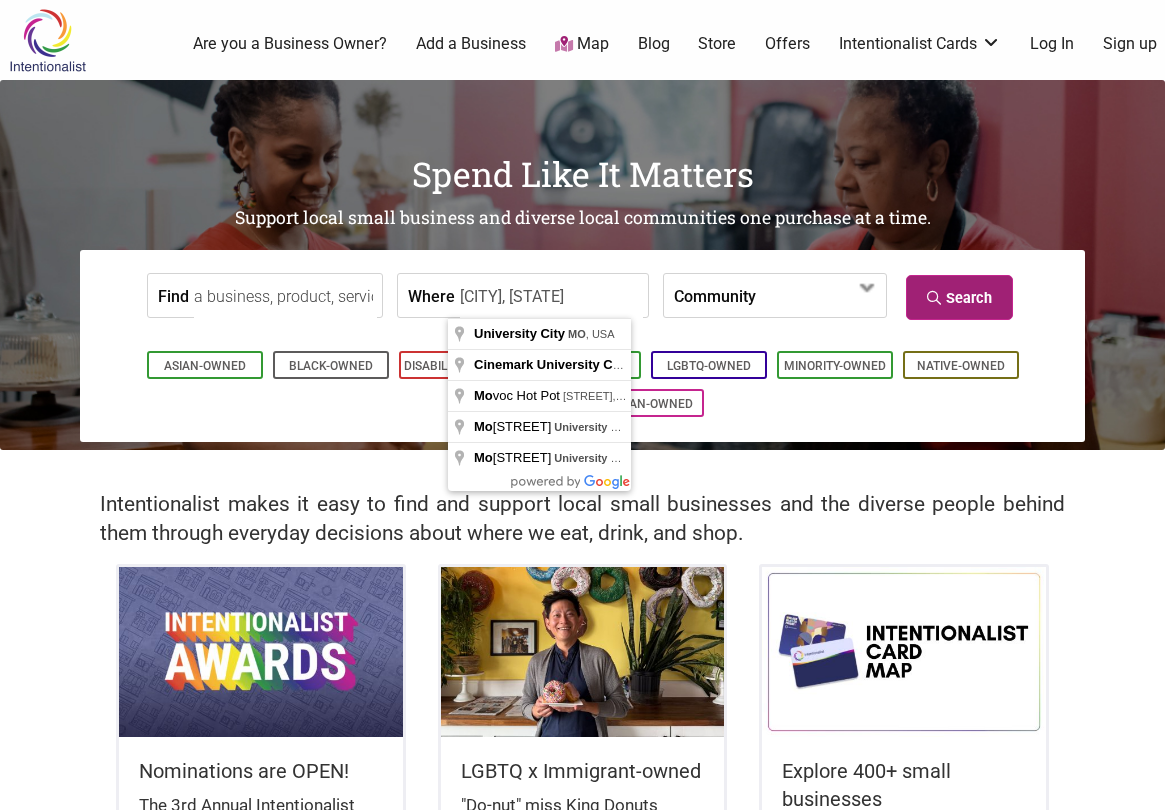 type on "[CITY], [STATE]" 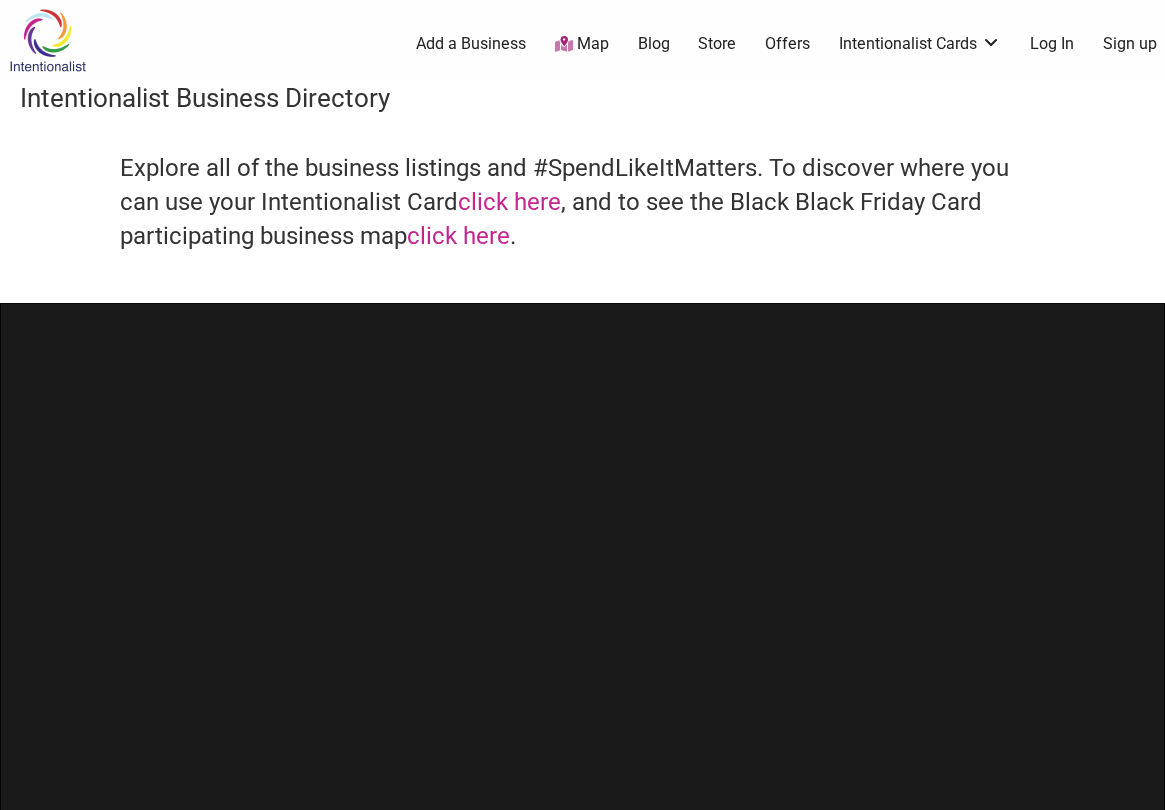 scroll, scrollTop: 0, scrollLeft: 0, axis: both 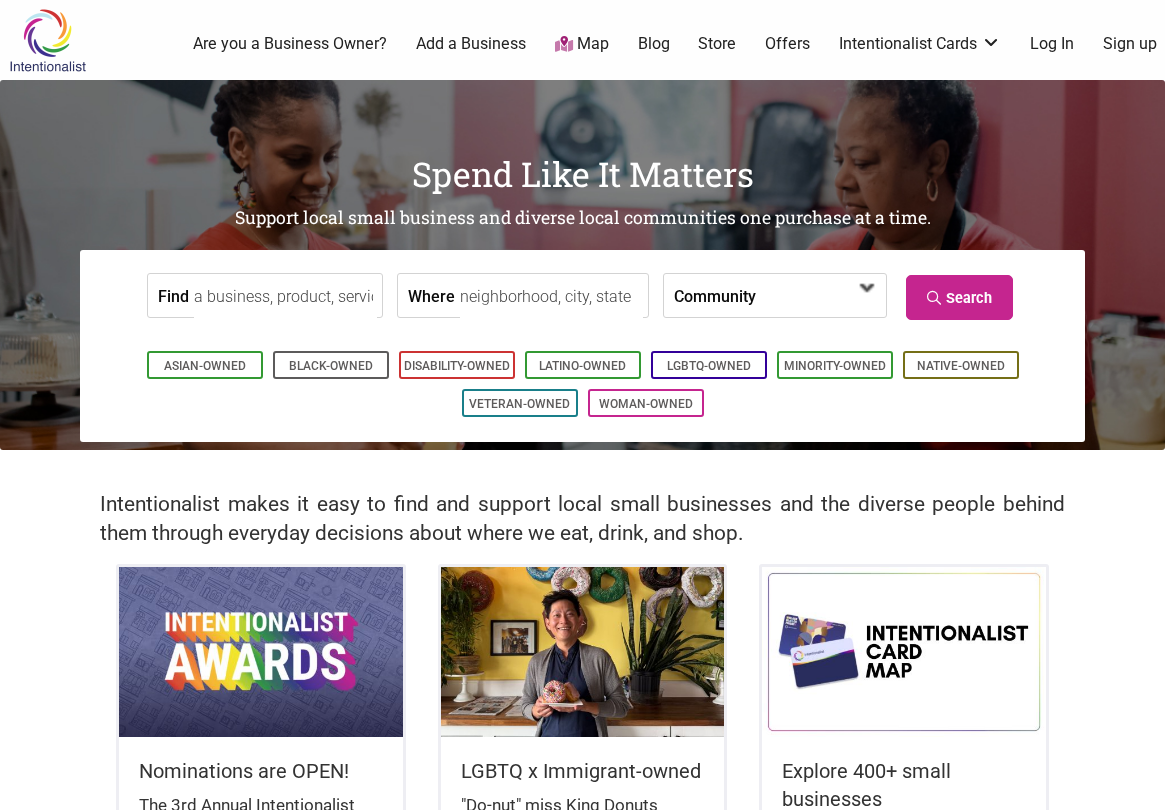click at bounding box center [813, 297] 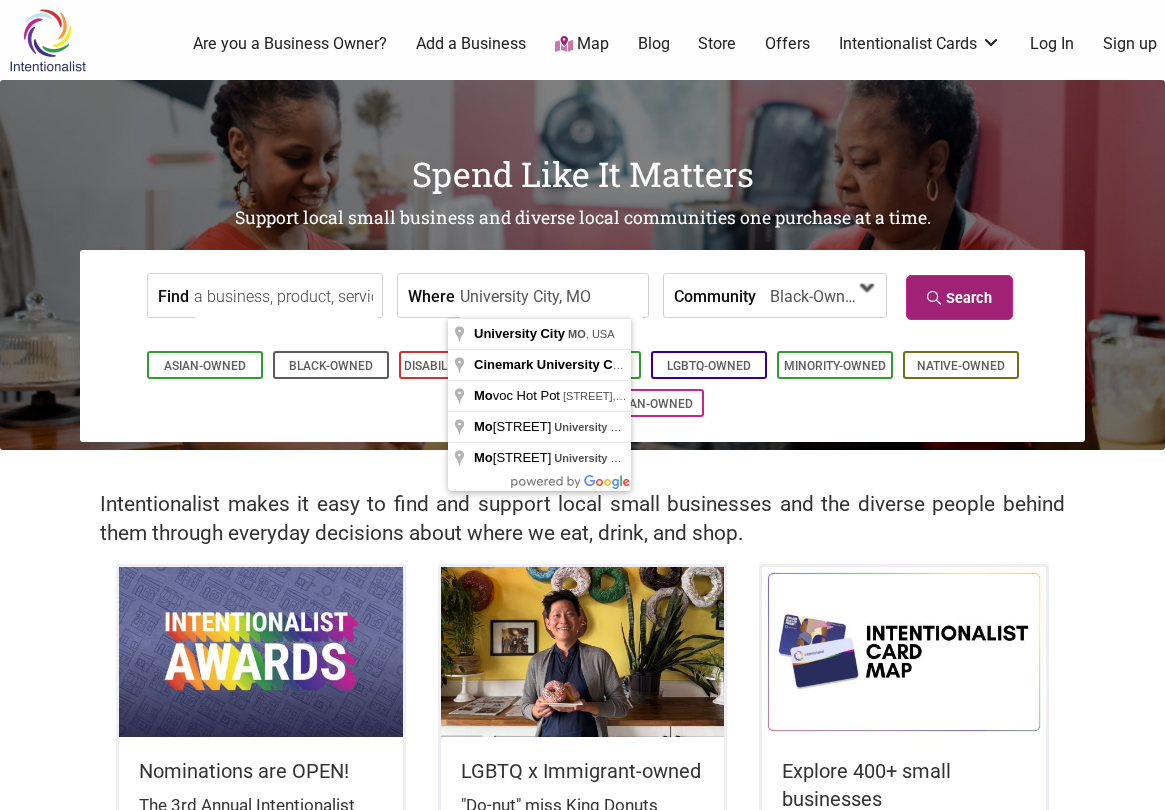 type on "University City, MO" 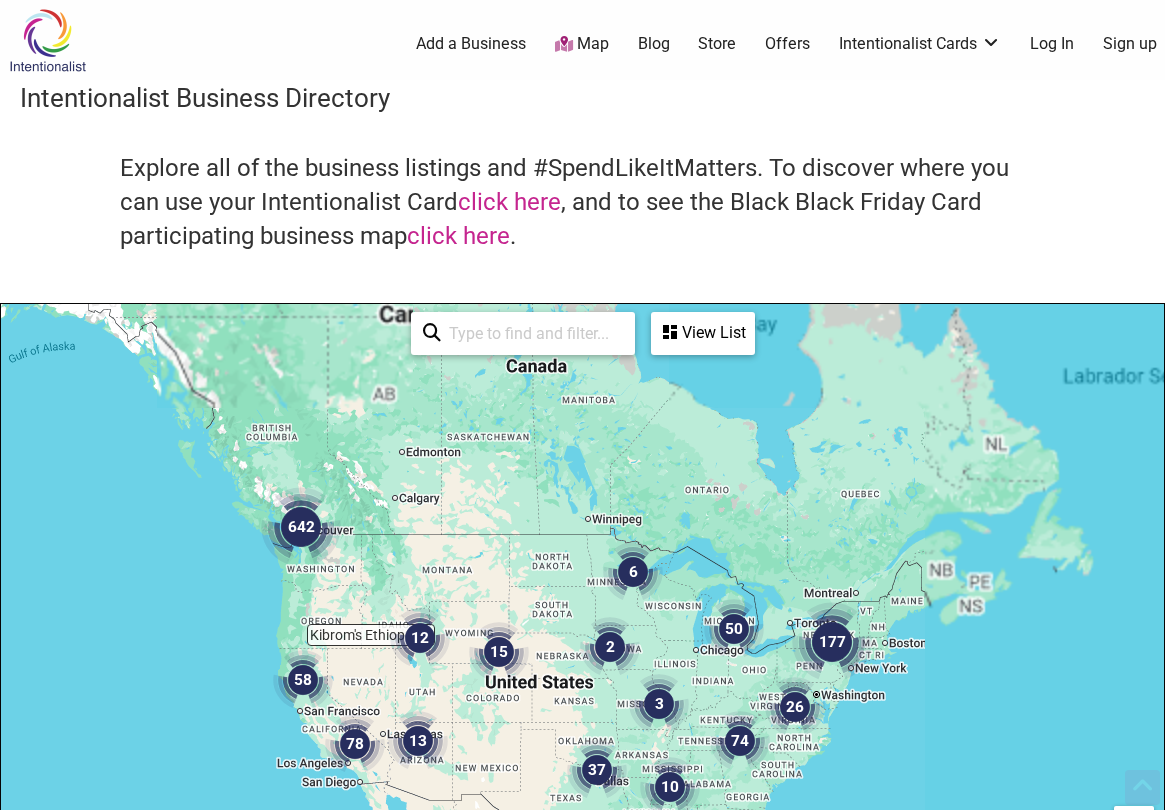 scroll, scrollTop: 500, scrollLeft: 0, axis: vertical 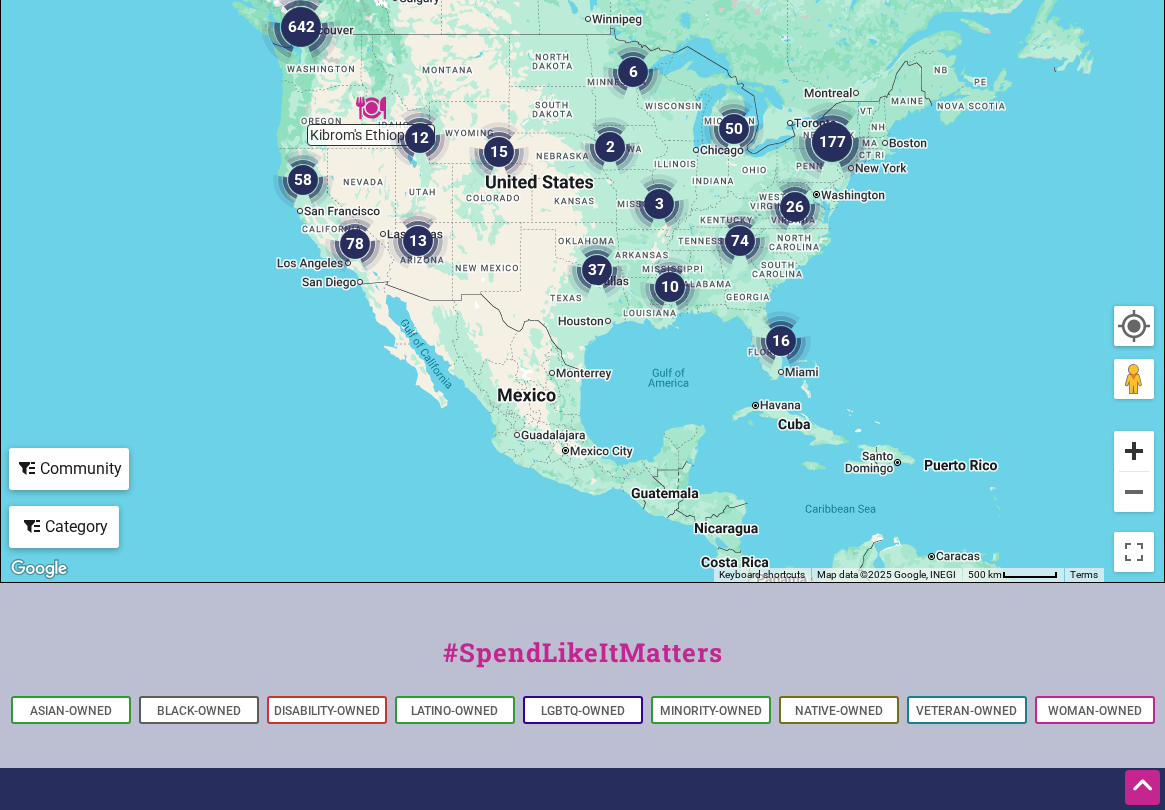 click at bounding box center (1134, 451) 